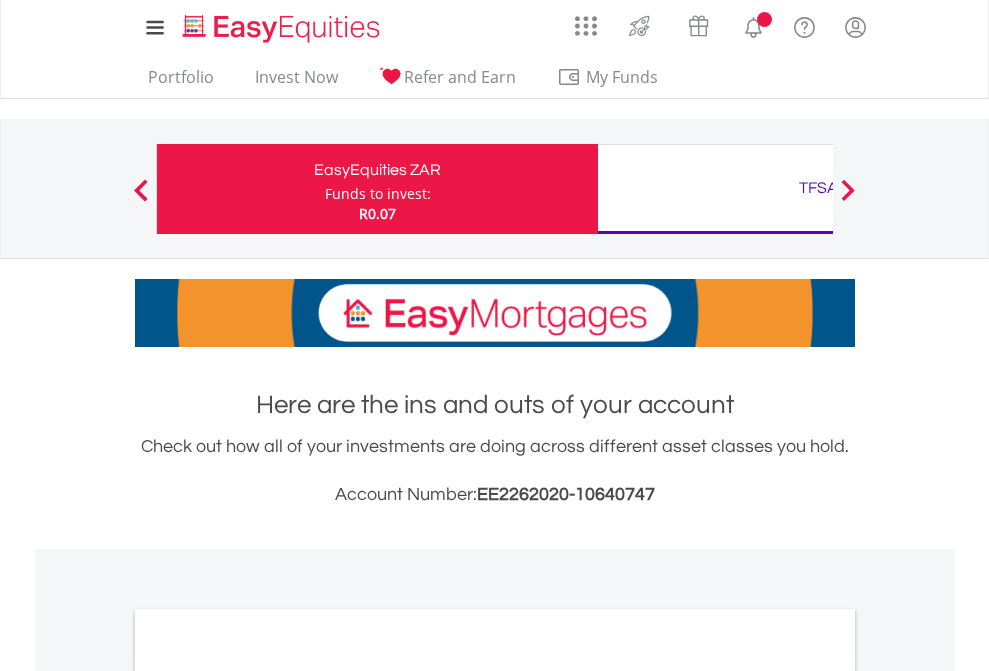 scroll, scrollTop: 0, scrollLeft: 0, axis: both 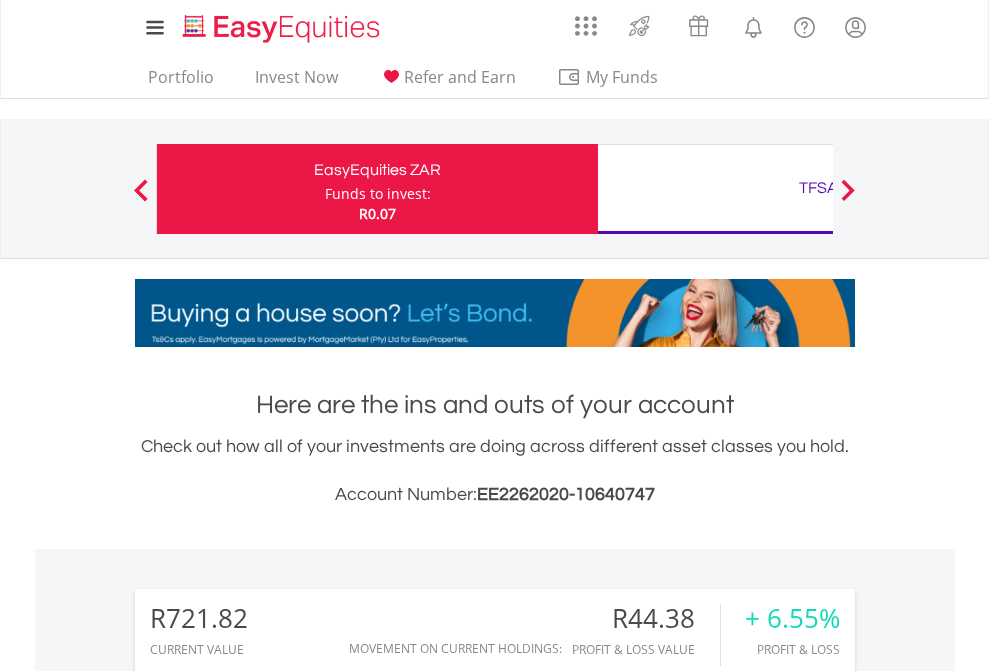 click on "Funds to invest:" at bounding box center (378, 194) 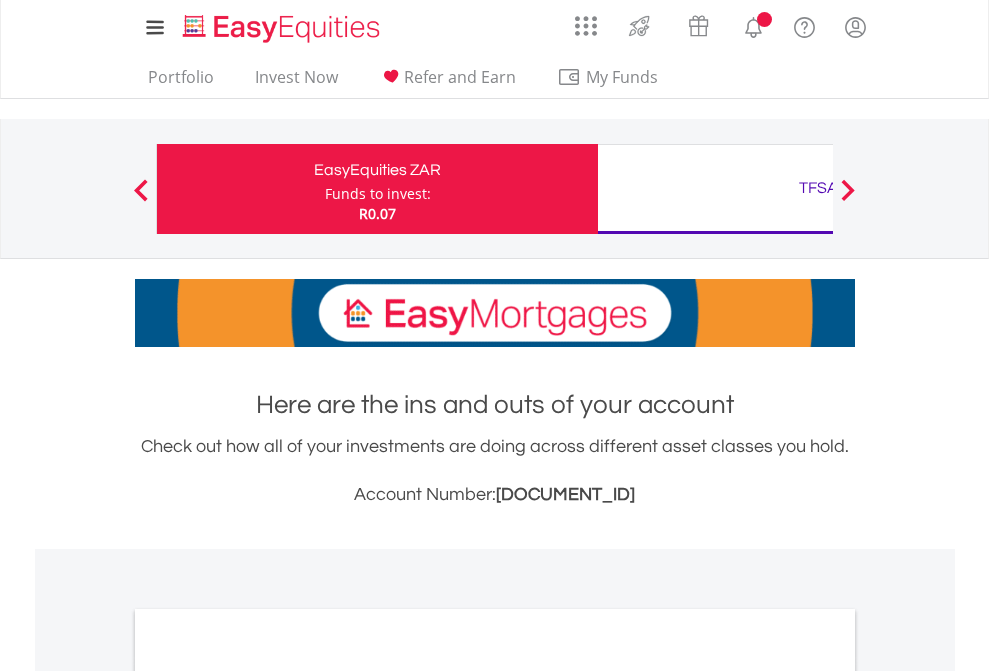 scroll, scrollTop: 0, scrollLeft: 0, axis: both 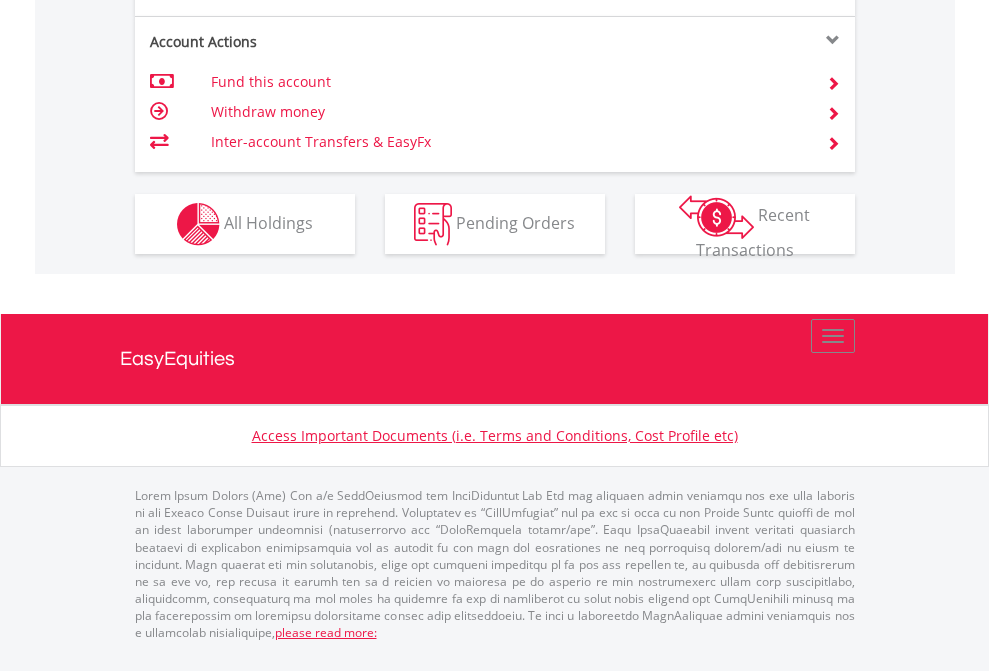 click on "Investment types" at bounding box center (706, -337) 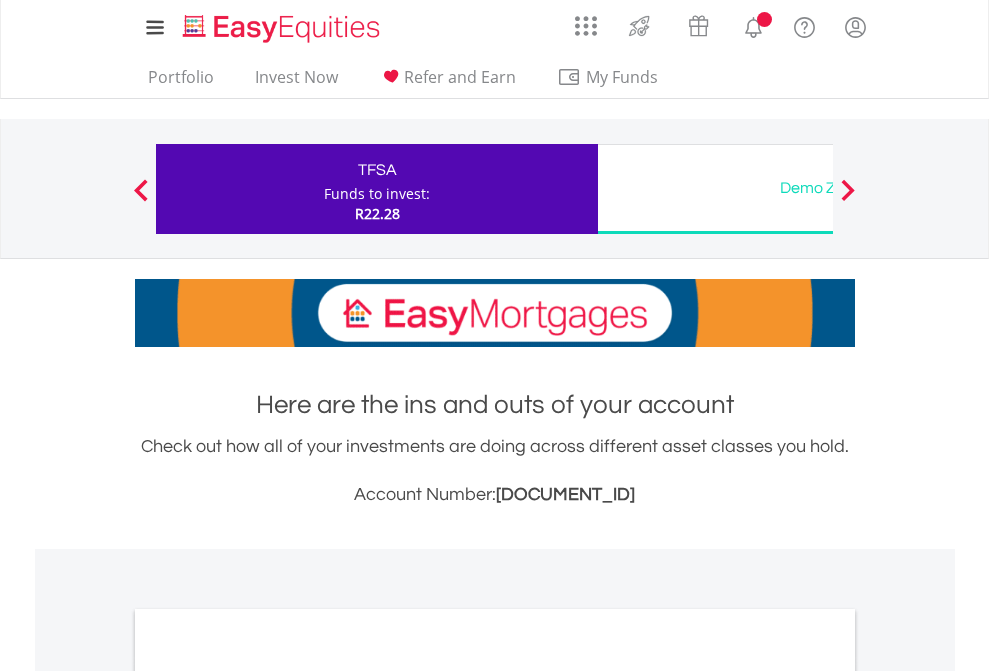 scroll, scrollTop: 0, scrollLeft: 0, axis: both 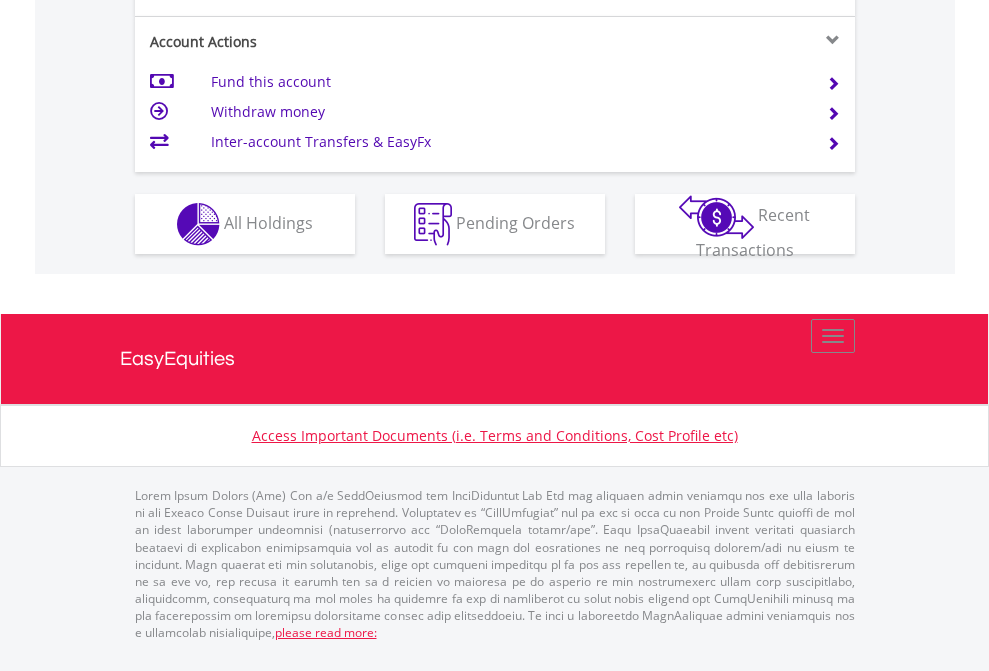 click on "Investment types" at bounding box center (706, -337) 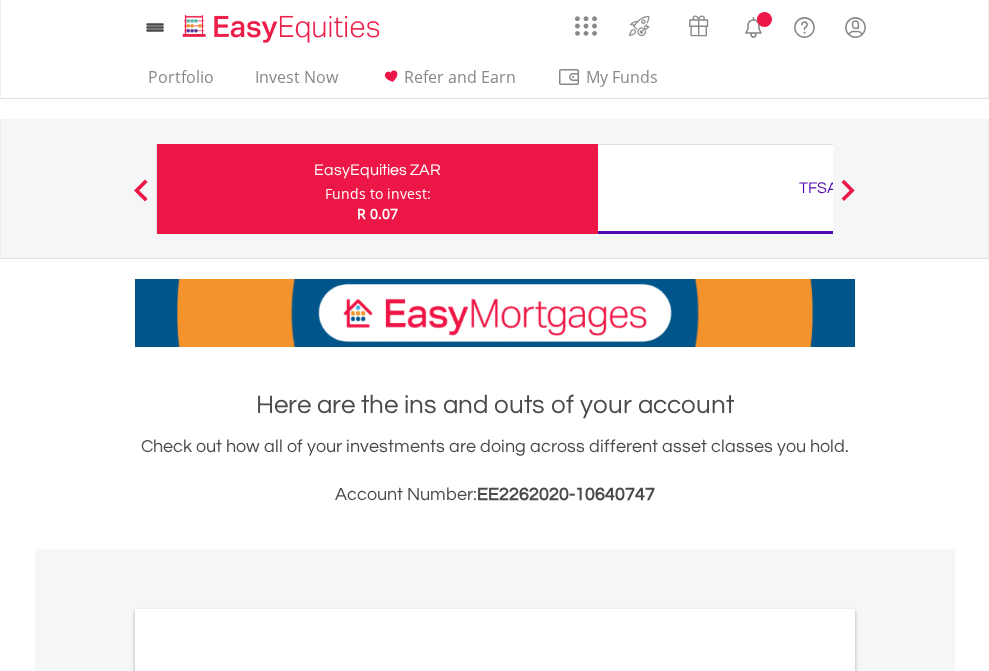 scroll, scrollTop: 0, scrollLeft: 0, axis: both 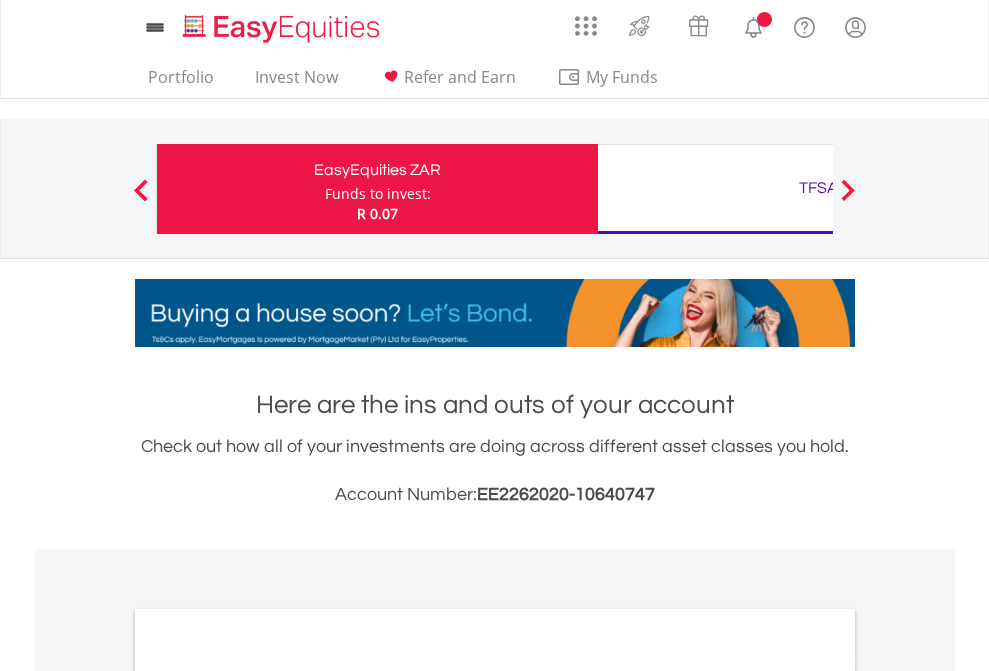 click on "All Holdings" at bounding box center (268, 1096) 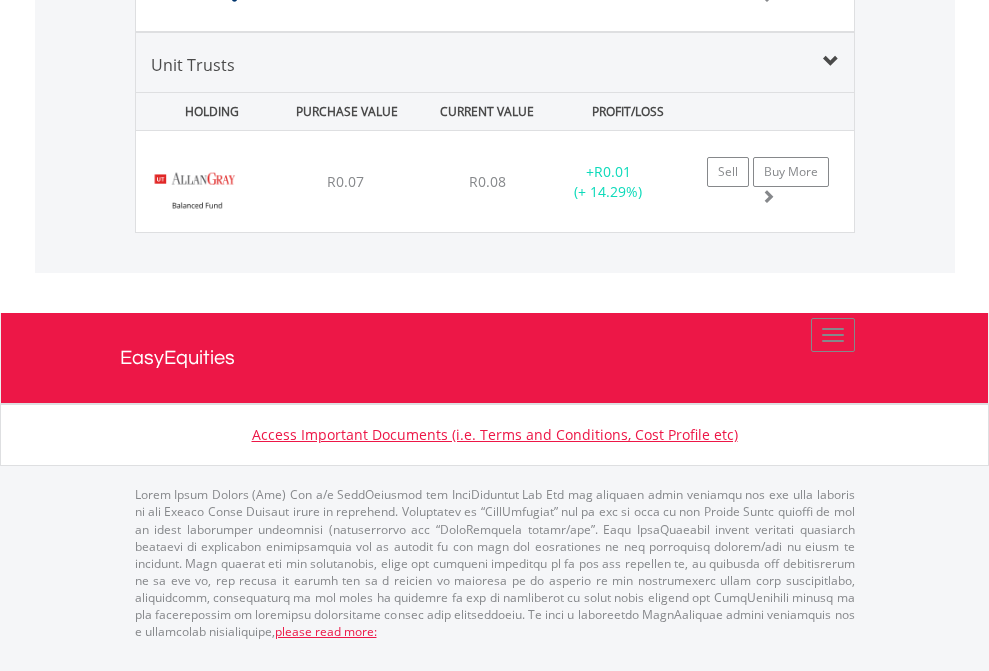 scroll, scrollTop: 2305, scrollLeft: 0, axis: vertical 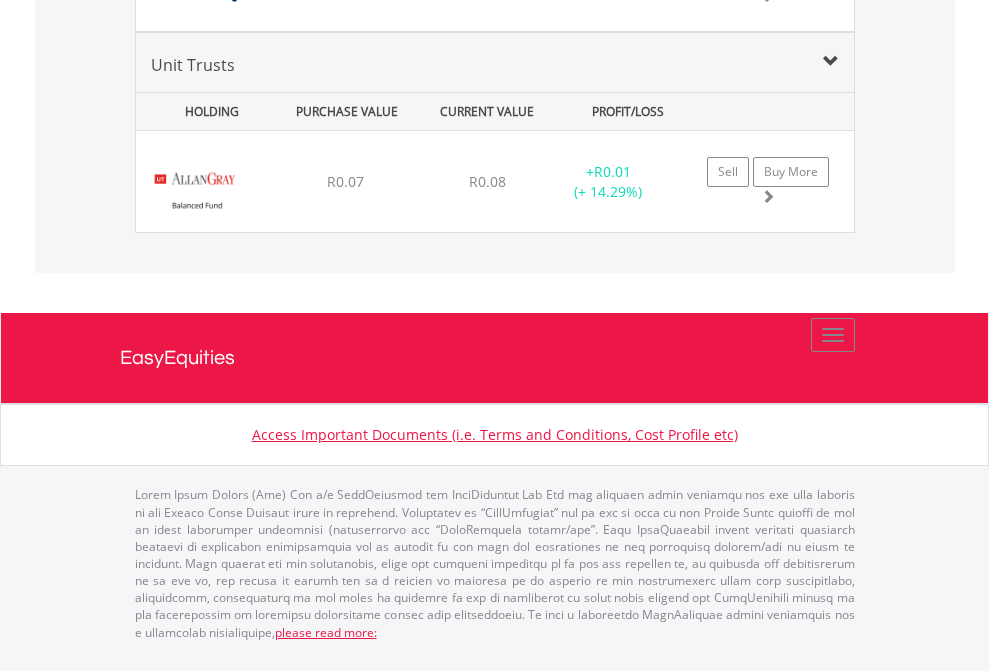 click on "TFSA" at bounding box center [818, -1928] 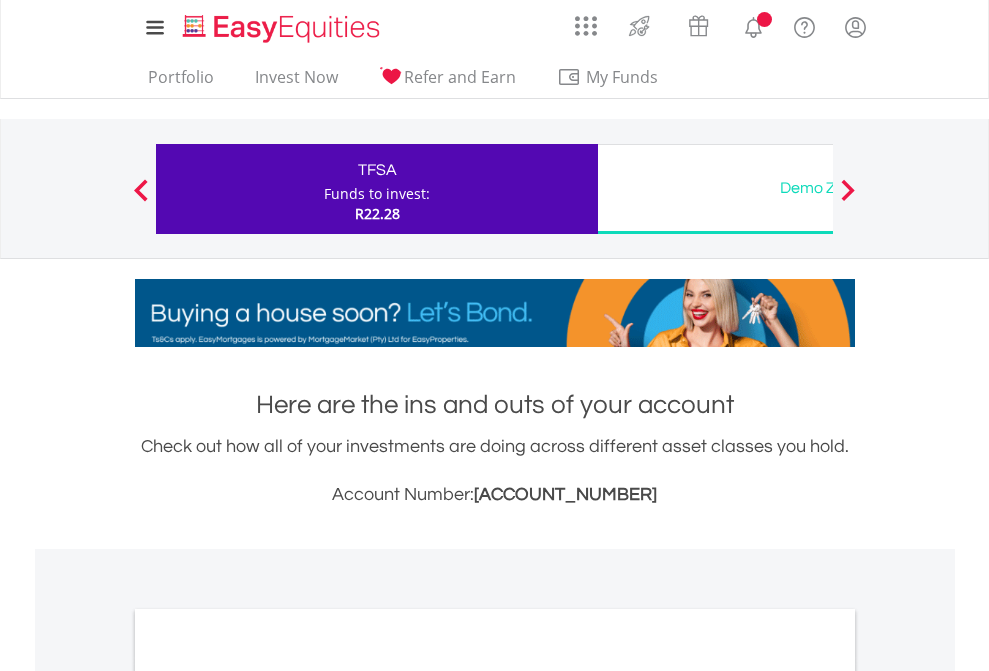 click on "All Holdings" at bounding box center (268, 1096) 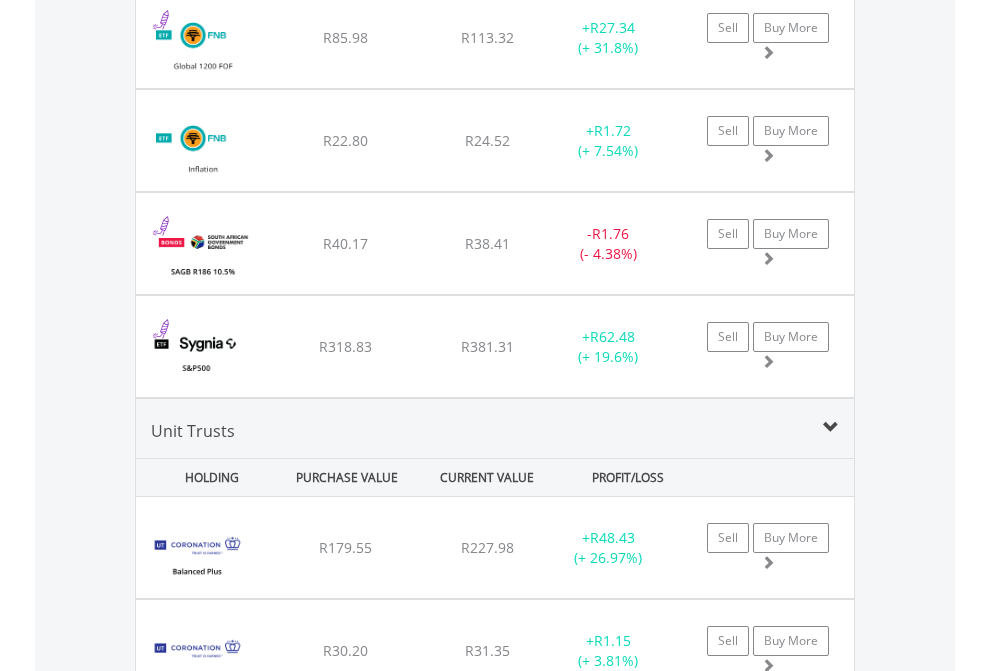 scroll, scrollTop: 2385, scrollLeft: 0, axis: vertical 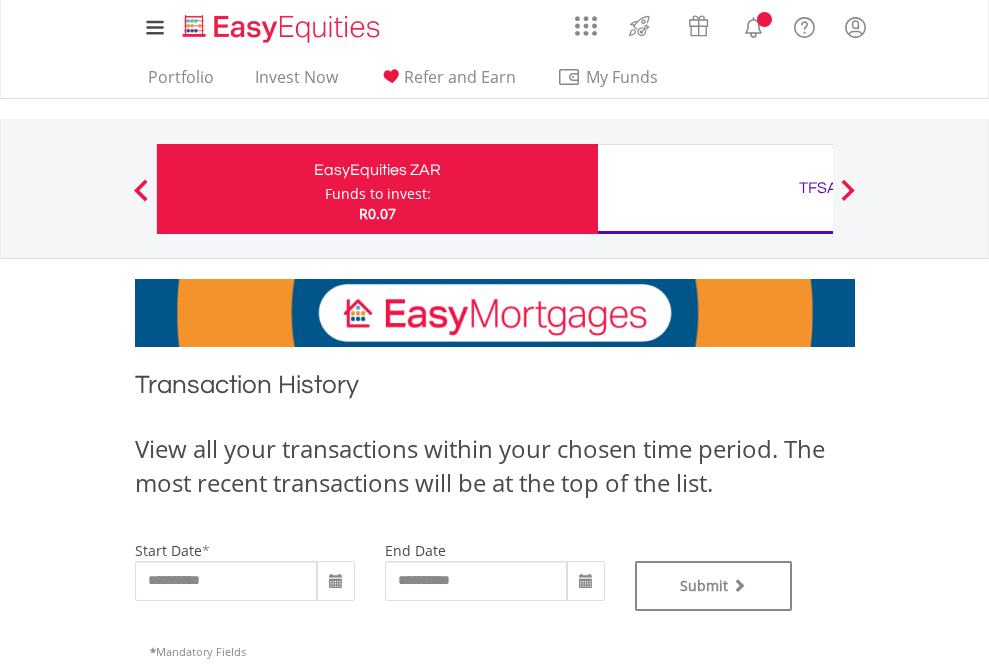 type on "**********" 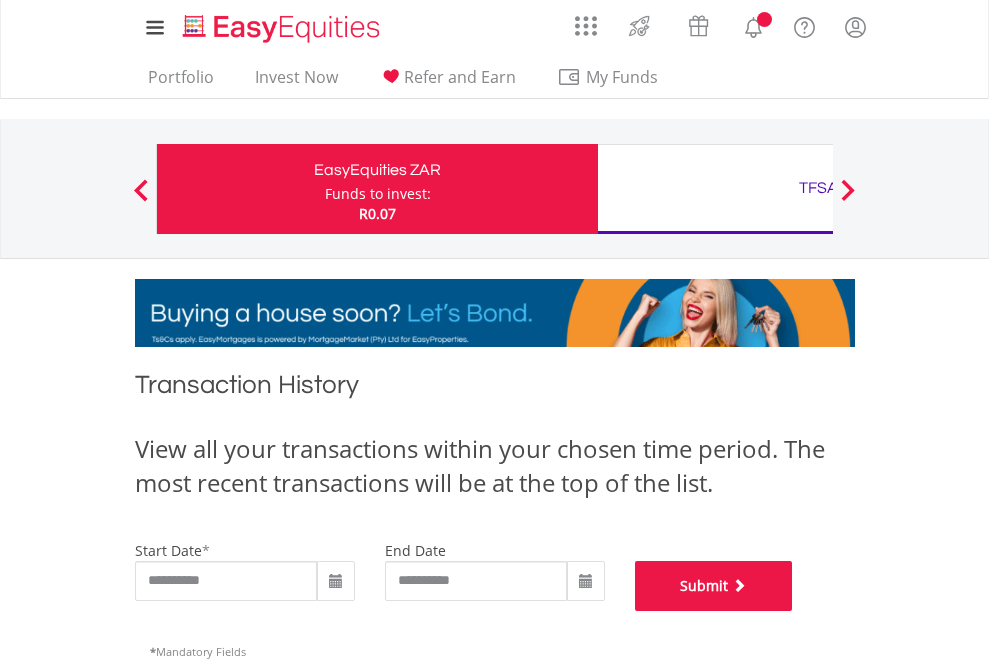 click on "Submit" at bounding box center [714, 586] 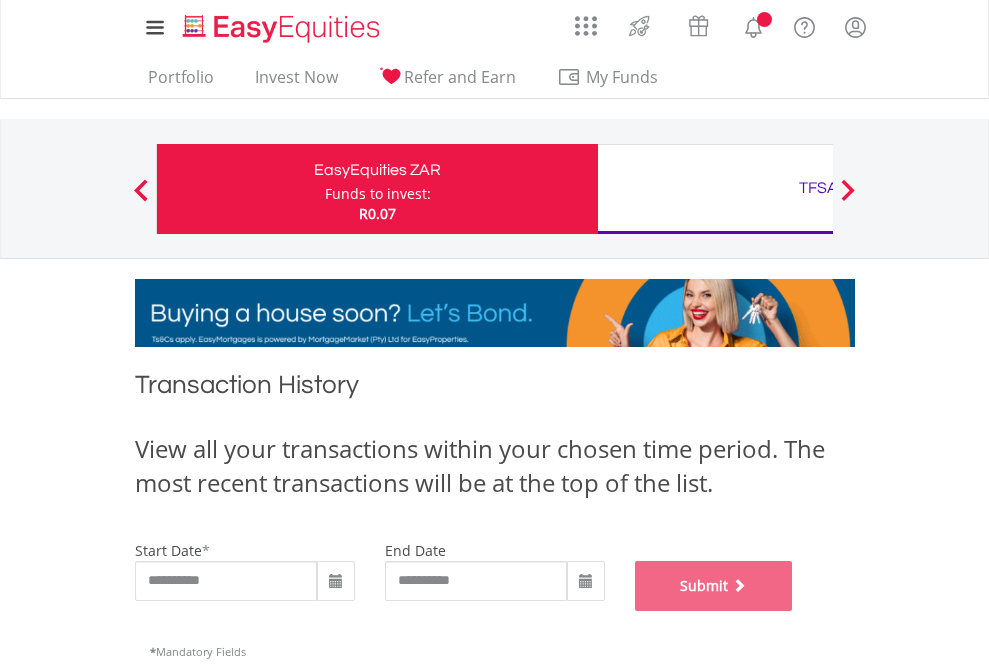 scroll, scrollTop: 811, scrollLeft: 0, axis: vertical 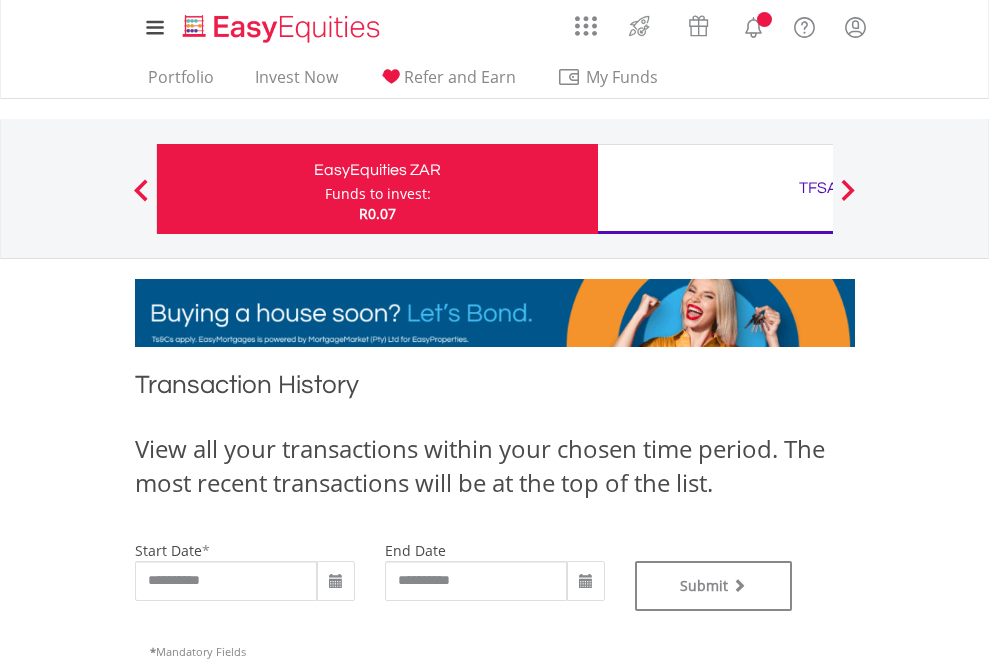 click on "TFSA" at bounding box center [818, 188] 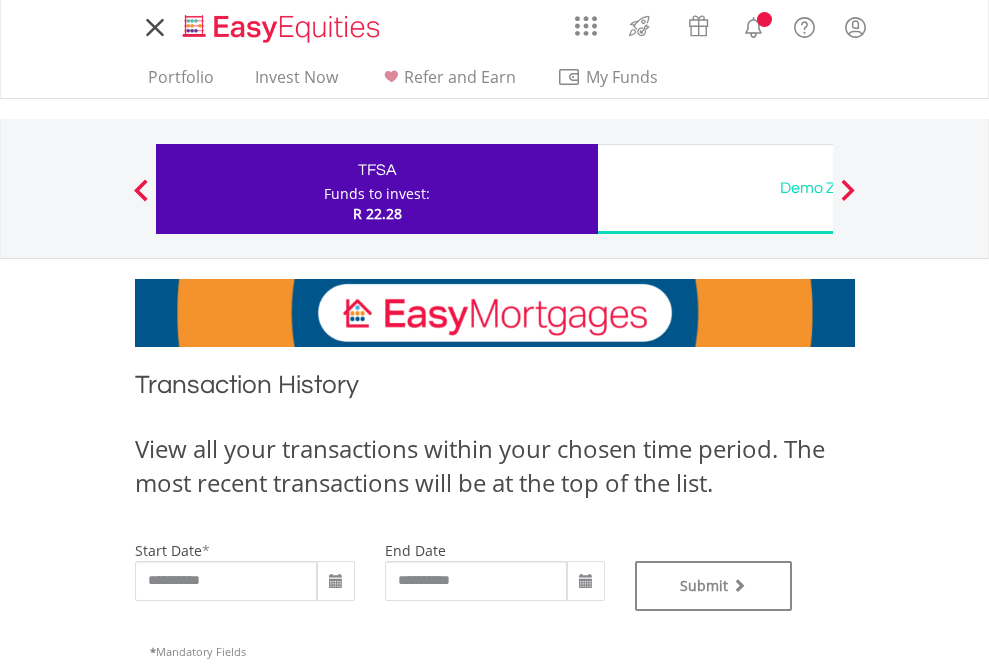 type on "**********" 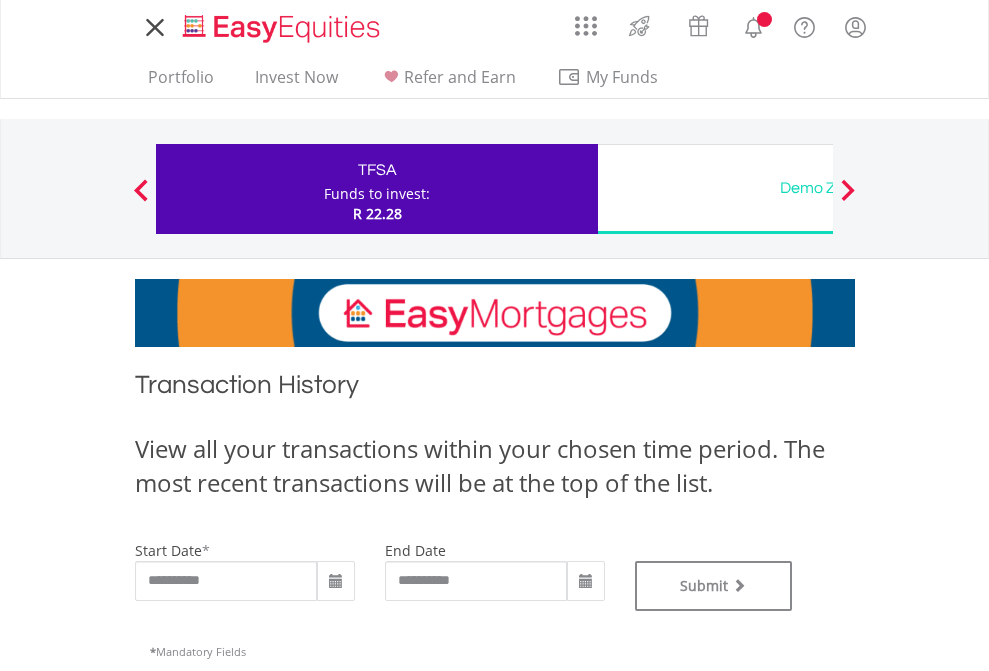 scroll, scrollTop: 0, scrollLeft: 0, axis: both 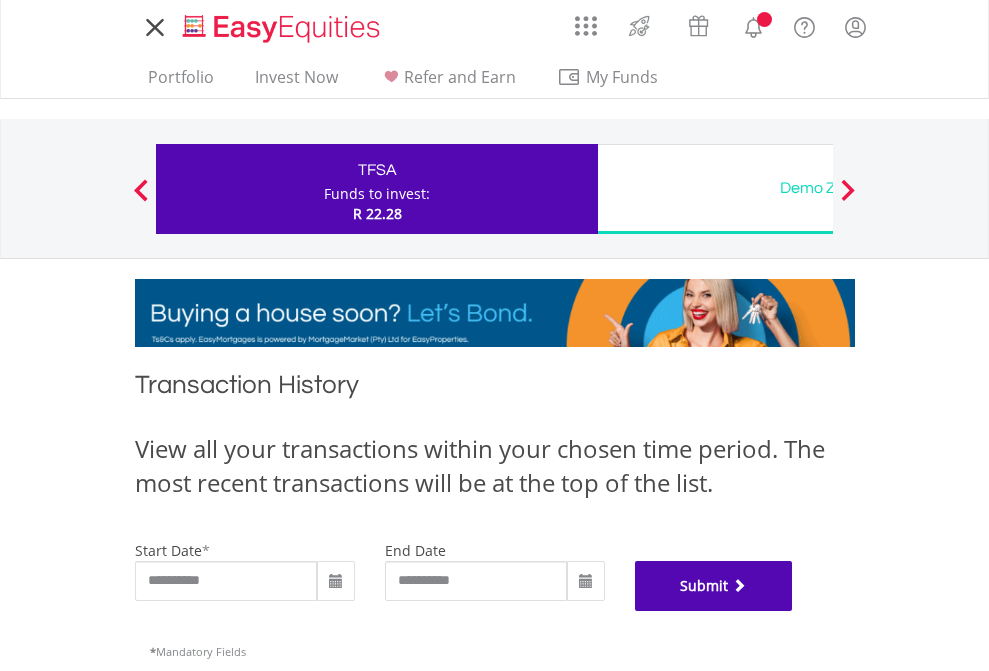 click on "Submit" at bounding box center [714, 586] 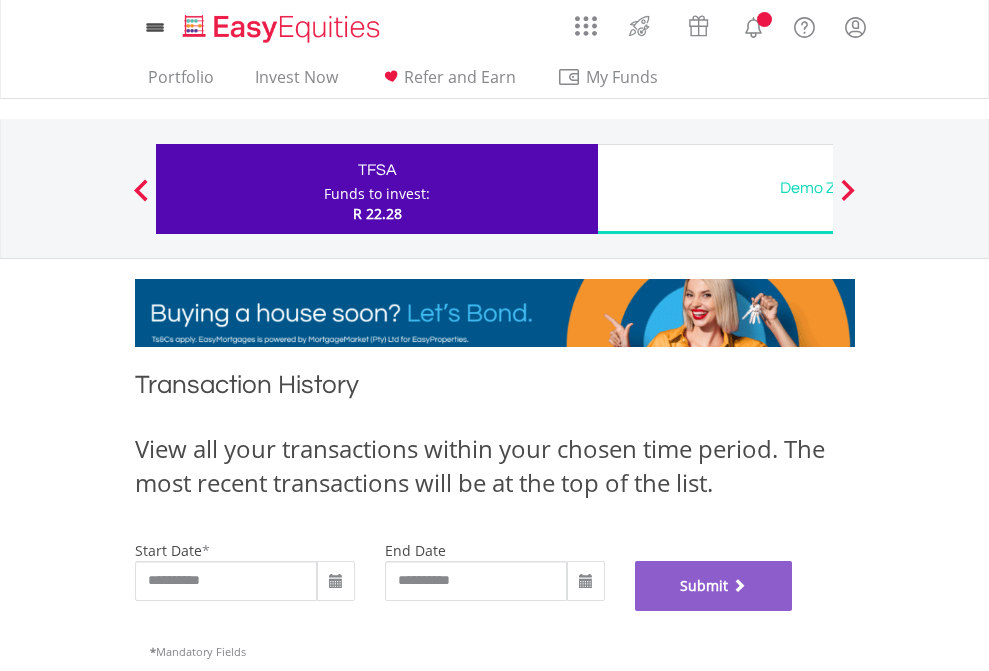 scroll, scrollTop: 811, scrollLeft: 0, axis: vertical 